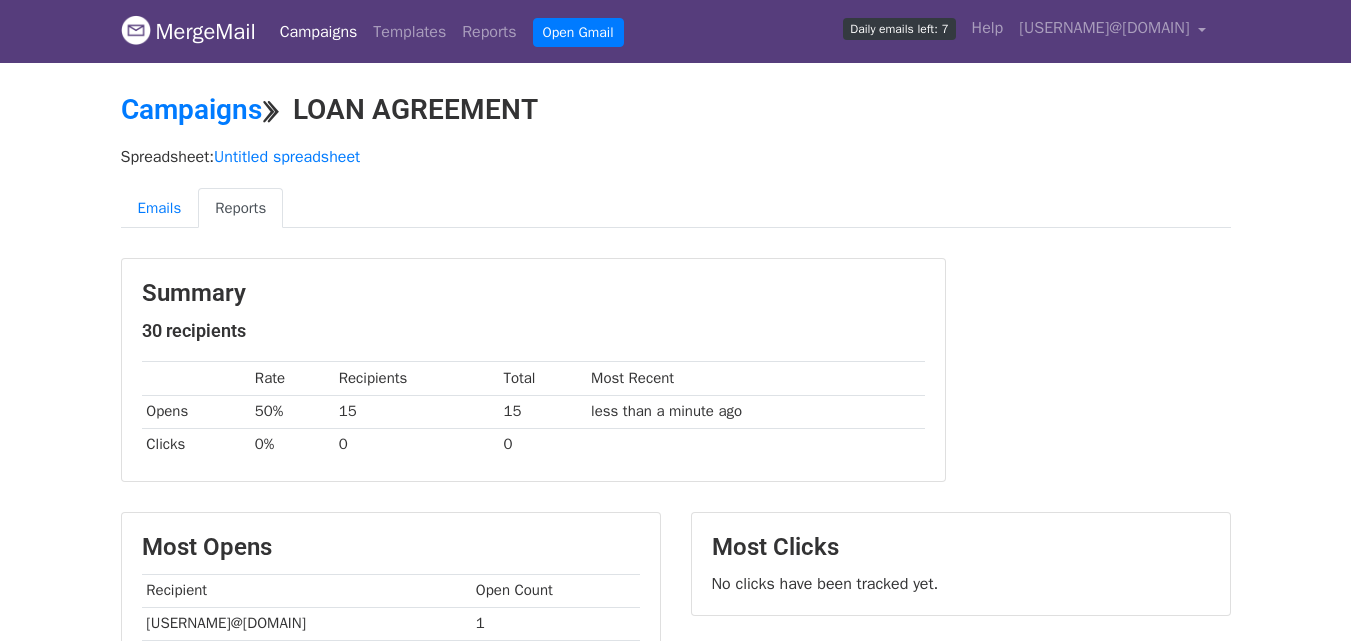 scroll, scrollTop: 0, scrollLeft: 0, axis: both 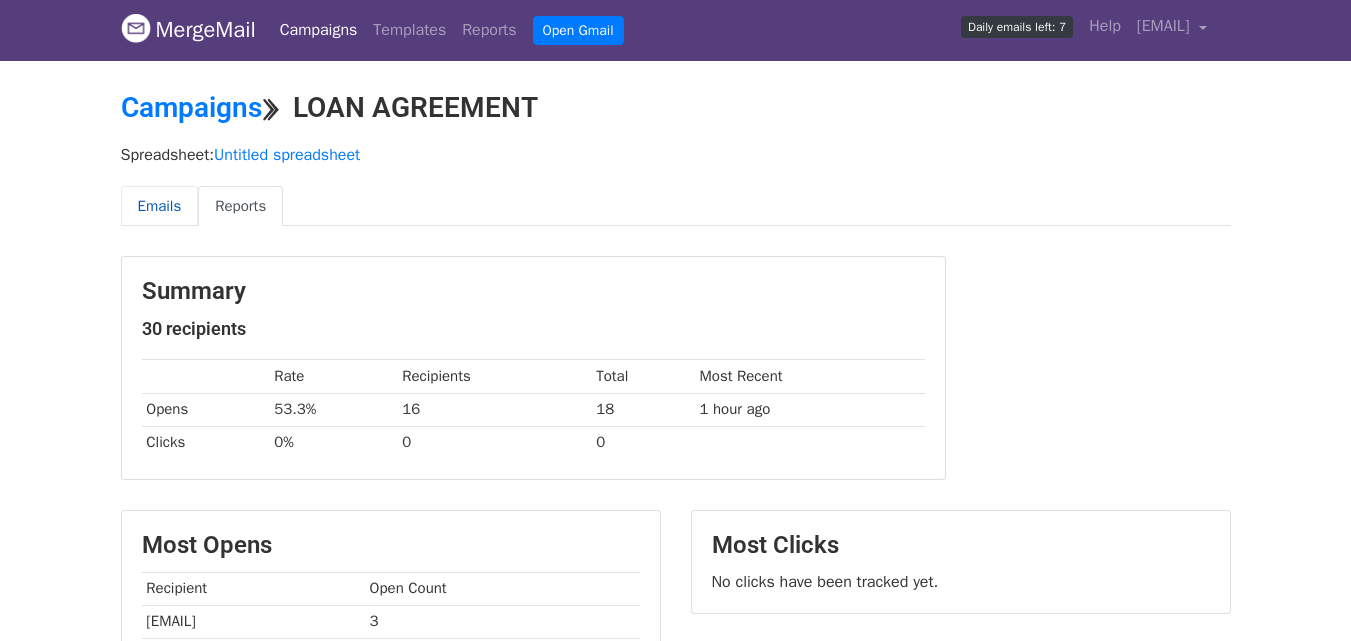 click on "Emails" at bounding box center (160, 206) 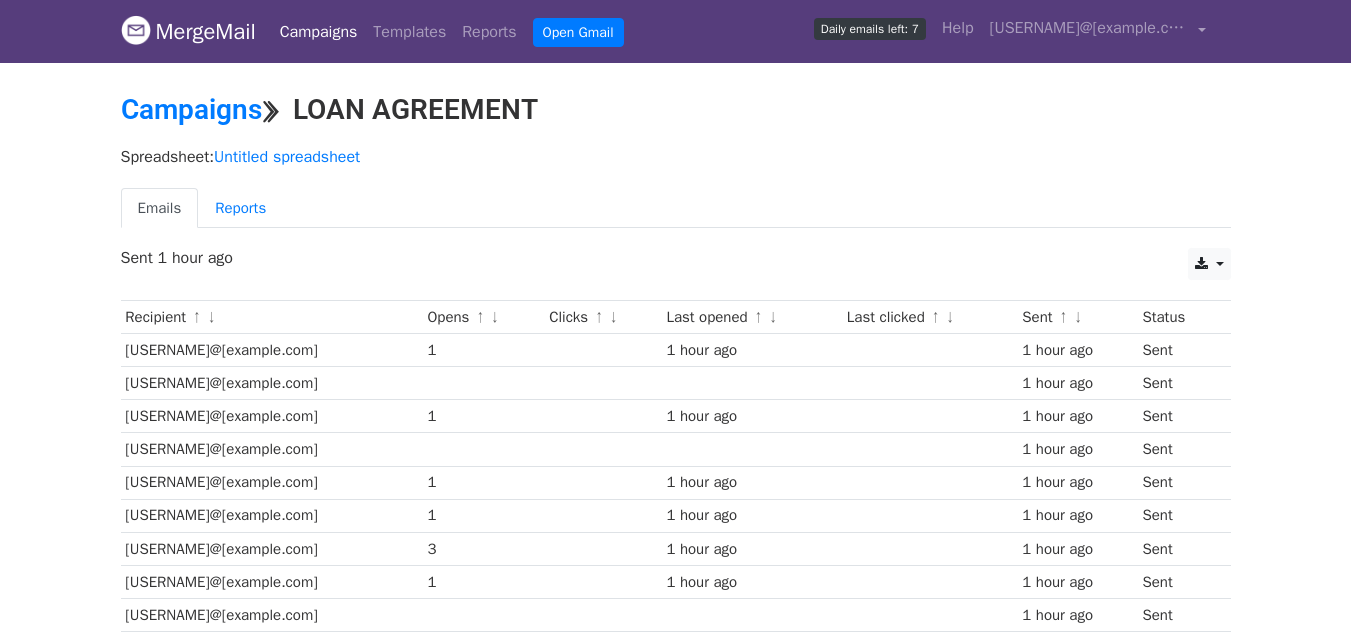scroll, scrollTop: 0, scrollLeft: 0, axis: both 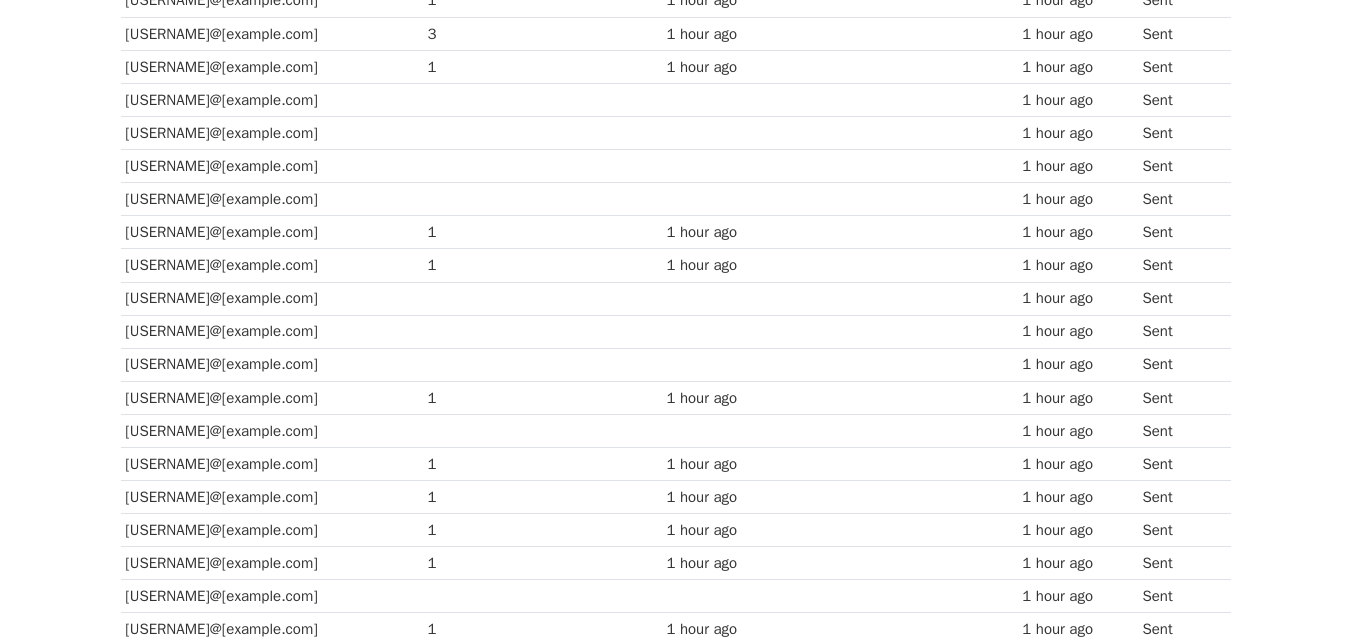 click on "[EMAIL]" at bounding box center (272, 530) 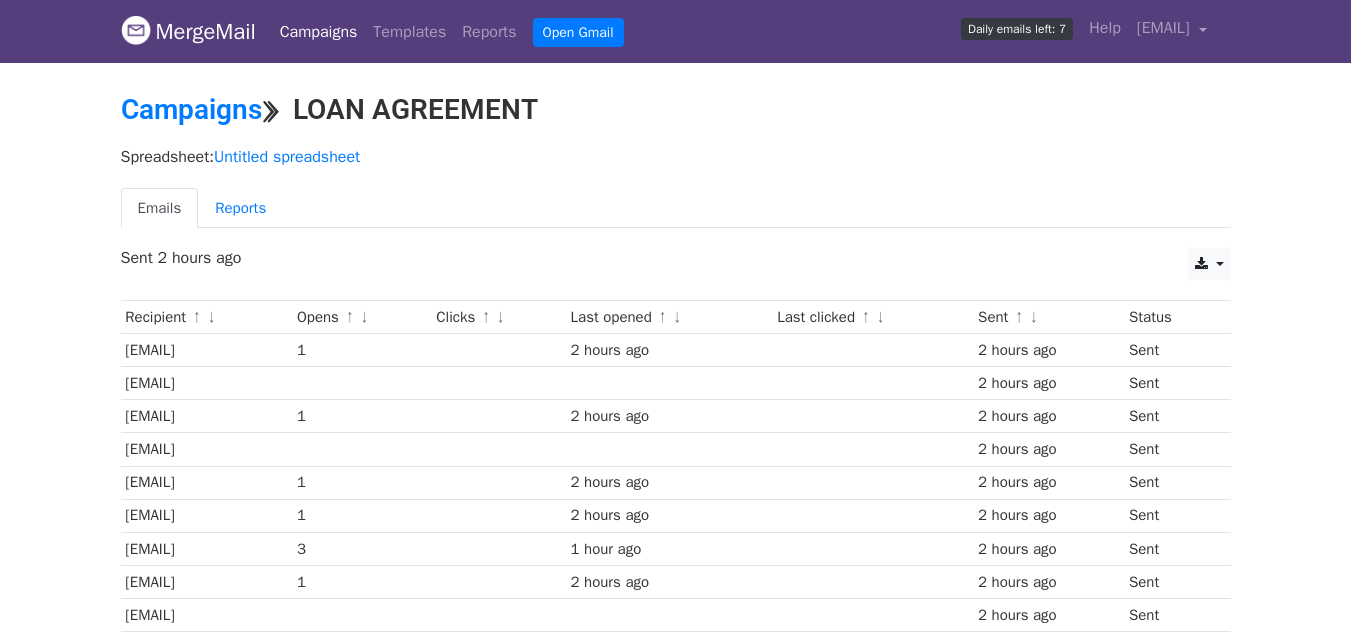 scroll, scrollTop: 509, scrollLeft: 0, axis: vertical 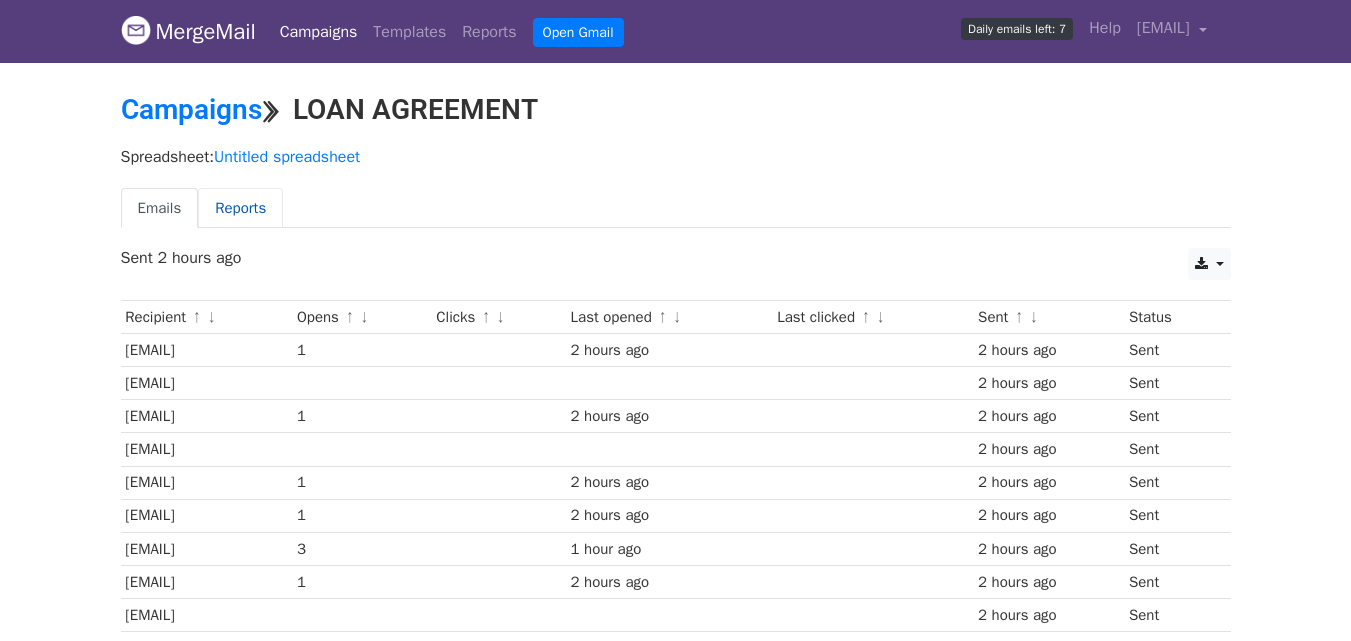 click on "Reports" at bounding box center (240, 208) 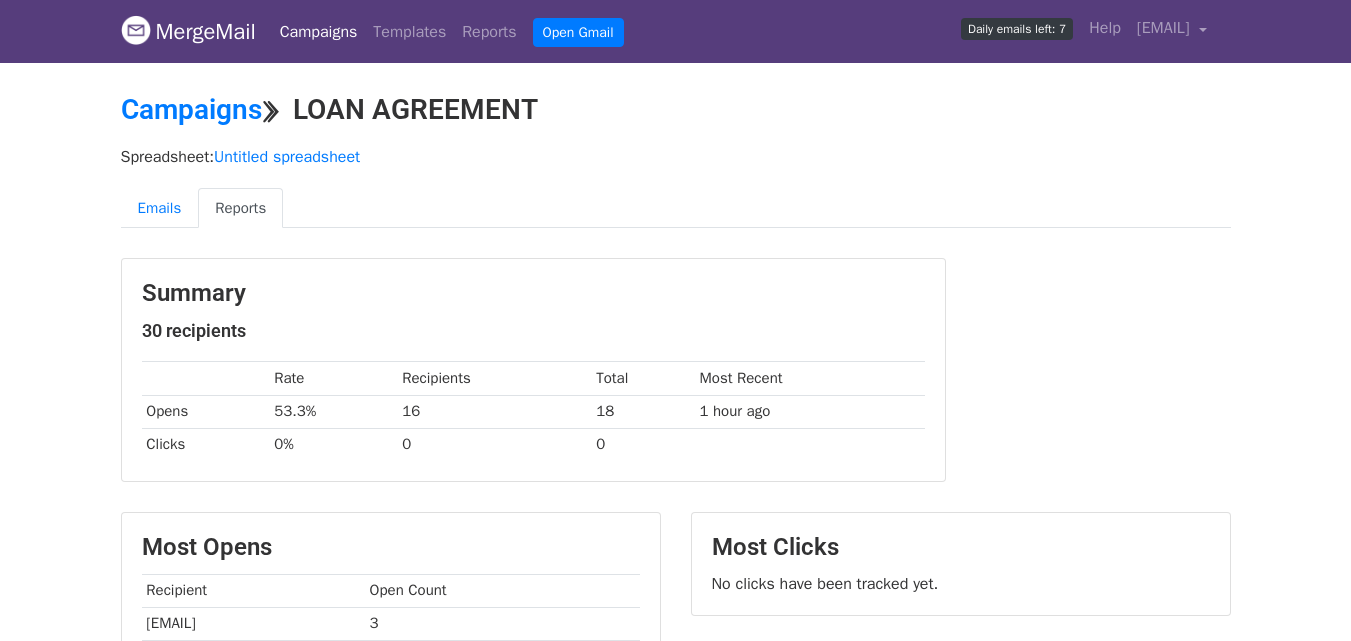 scroll, scrollTop: 0, scrollLeft: 0, axis: both 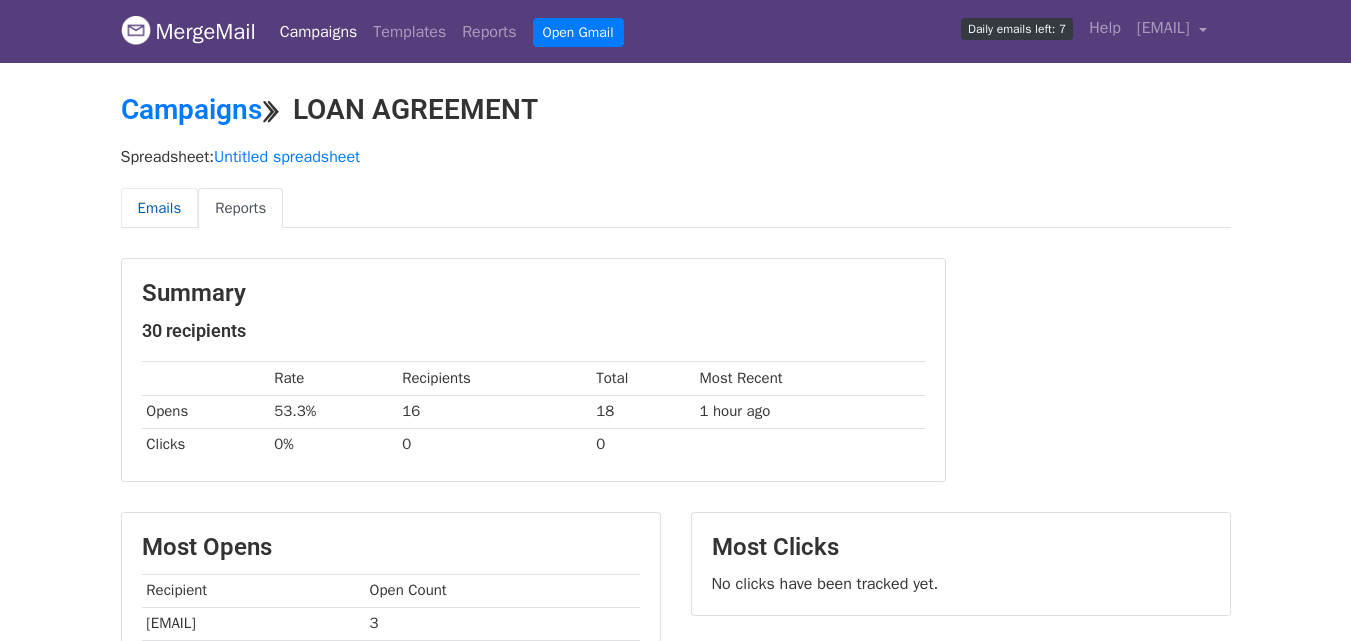 click on "Emails" at bounding box center [160, 208] 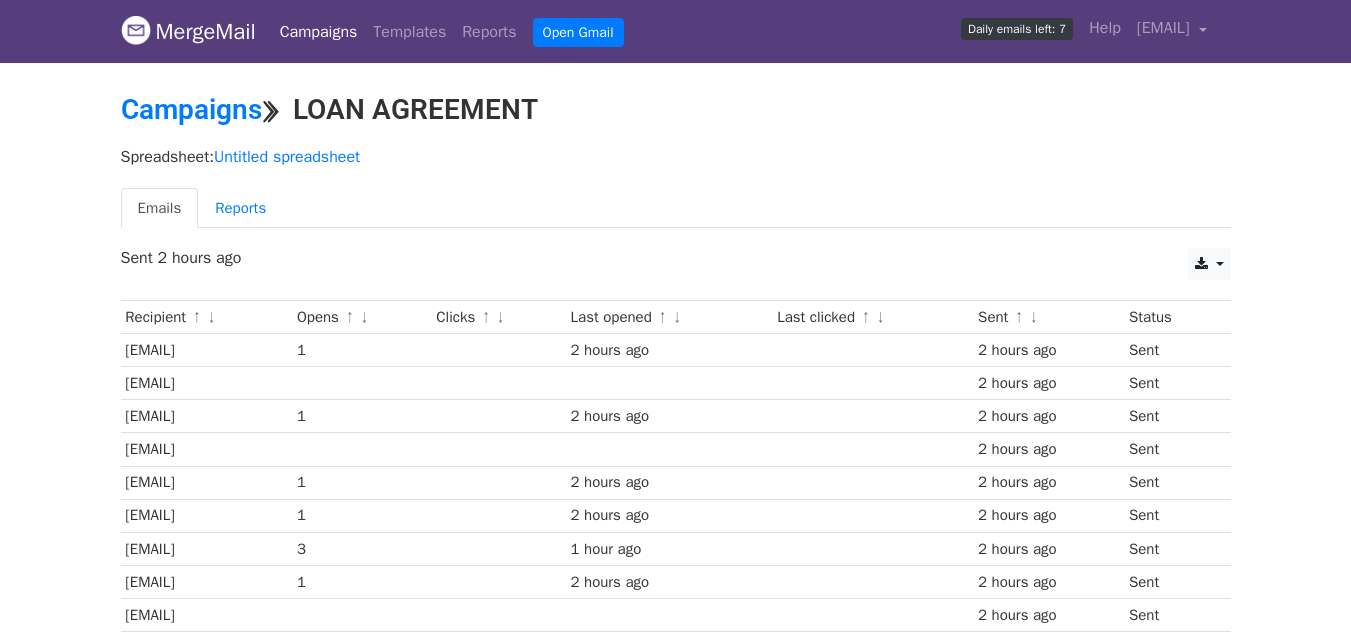 scroll, scrollTop: 0, scrollLeft: 0, axis: both 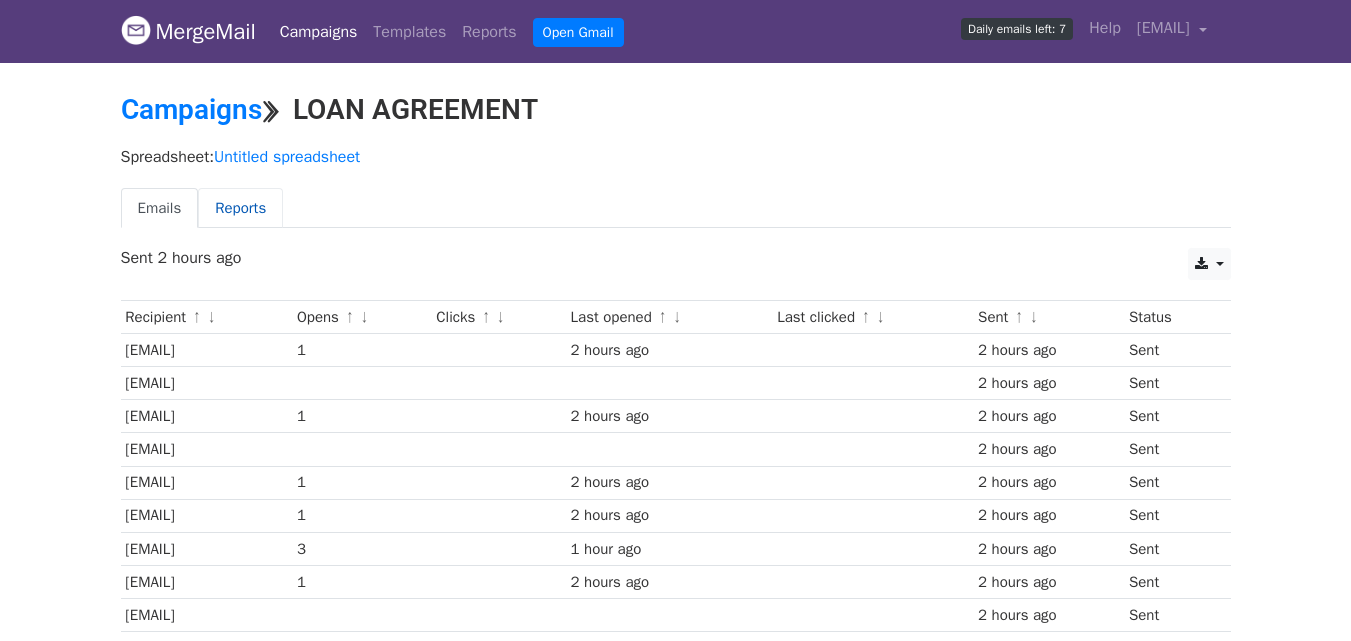 click on "Reports" at bounding box center (240, 208) 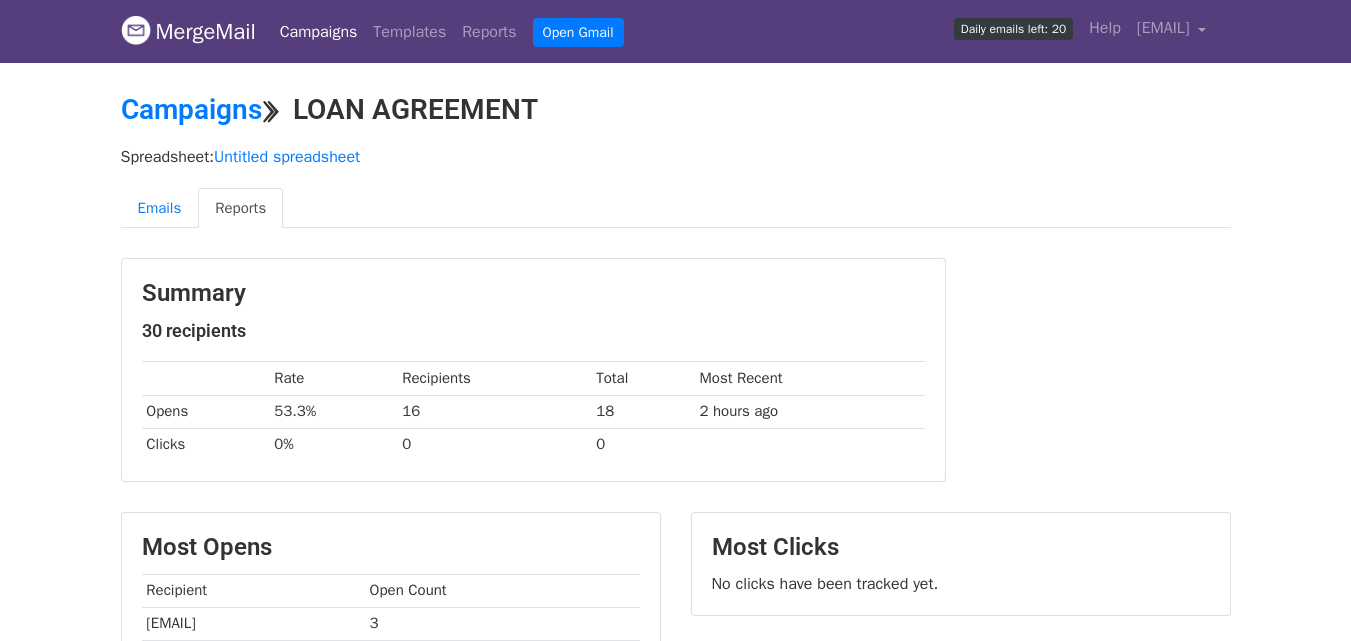 scroll, scrollTop: 0, scrollLeft: 0, axis: both 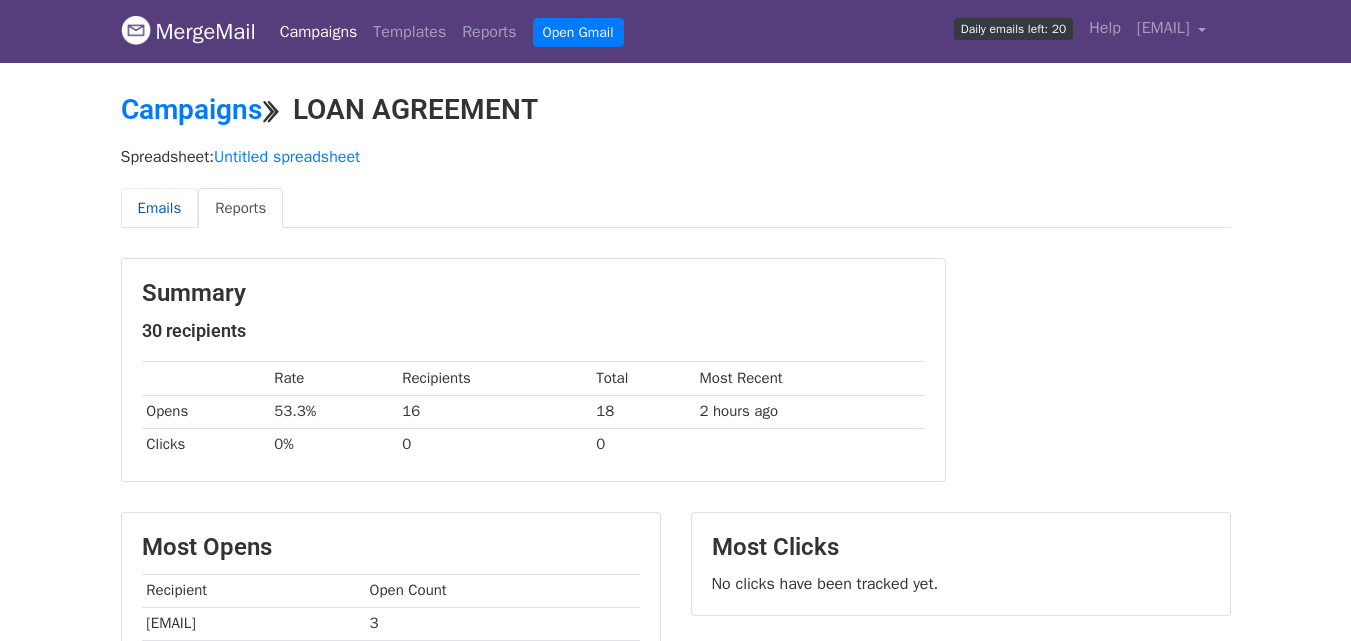 click on "Emails" at bounding box center (160, 208) 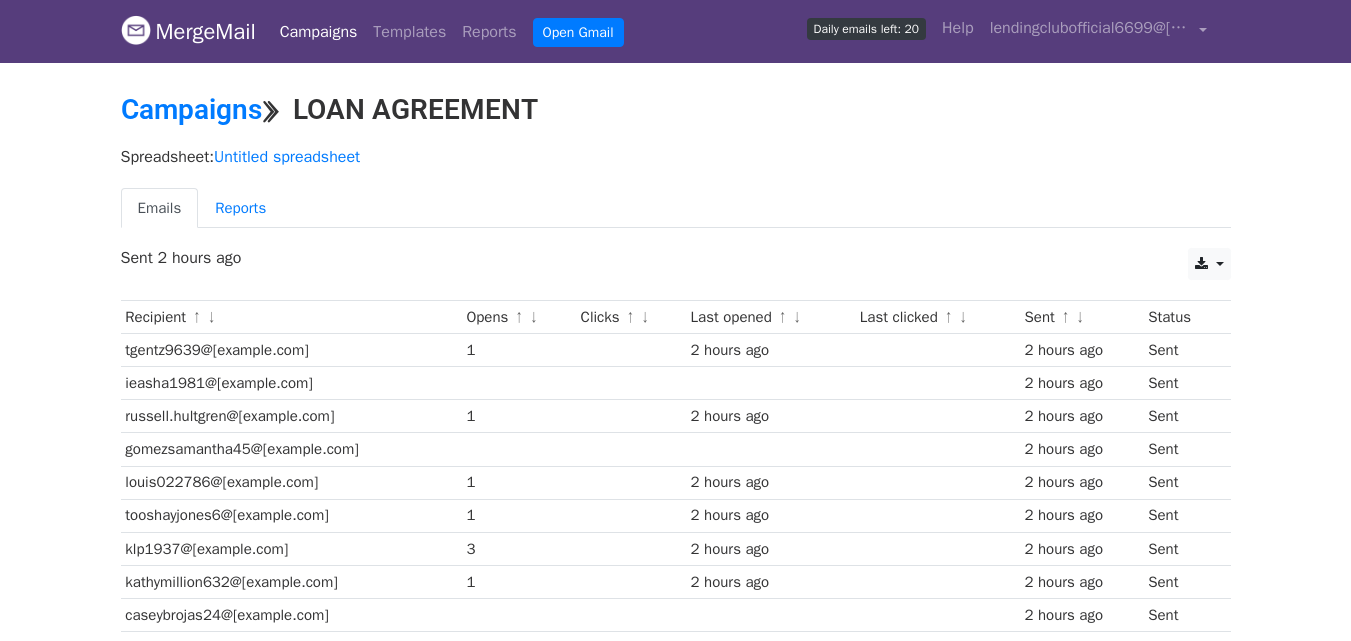 scroll, scrollTop: 0, scrollLeft: 0, axis: both 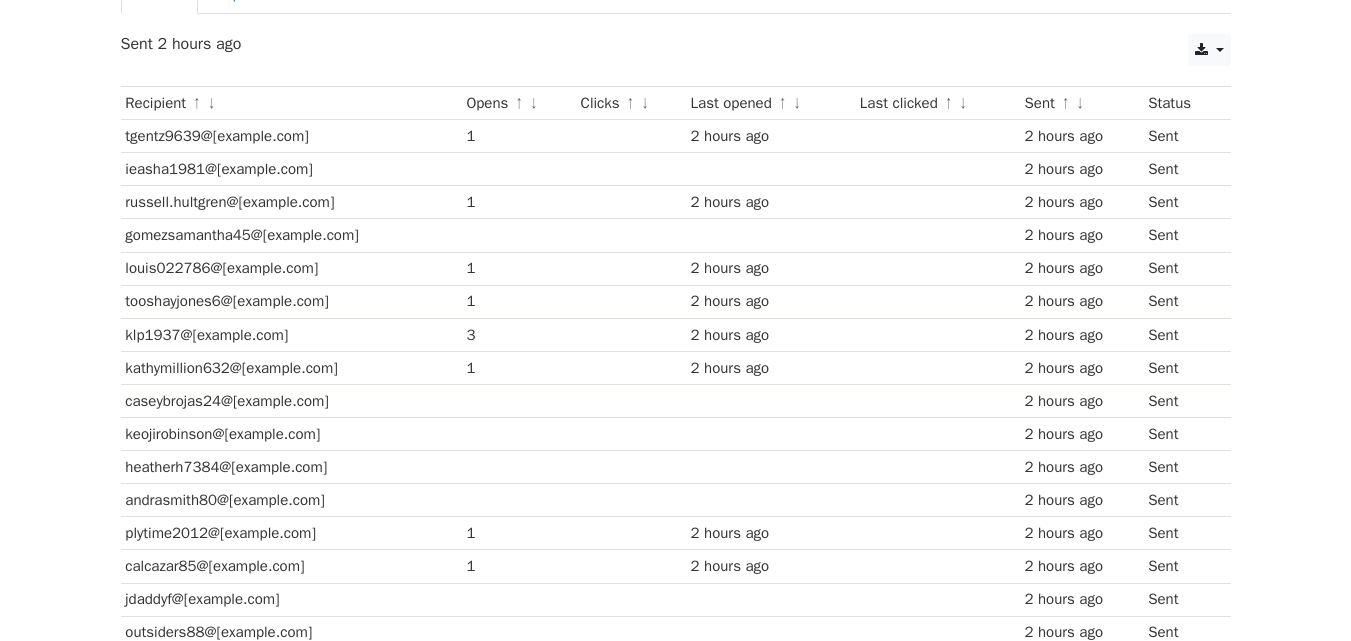 drag, startPoint x: 1359, startPoint y: 355, endPoint x: 1345, endPoint y: 288, distance: 68.44706 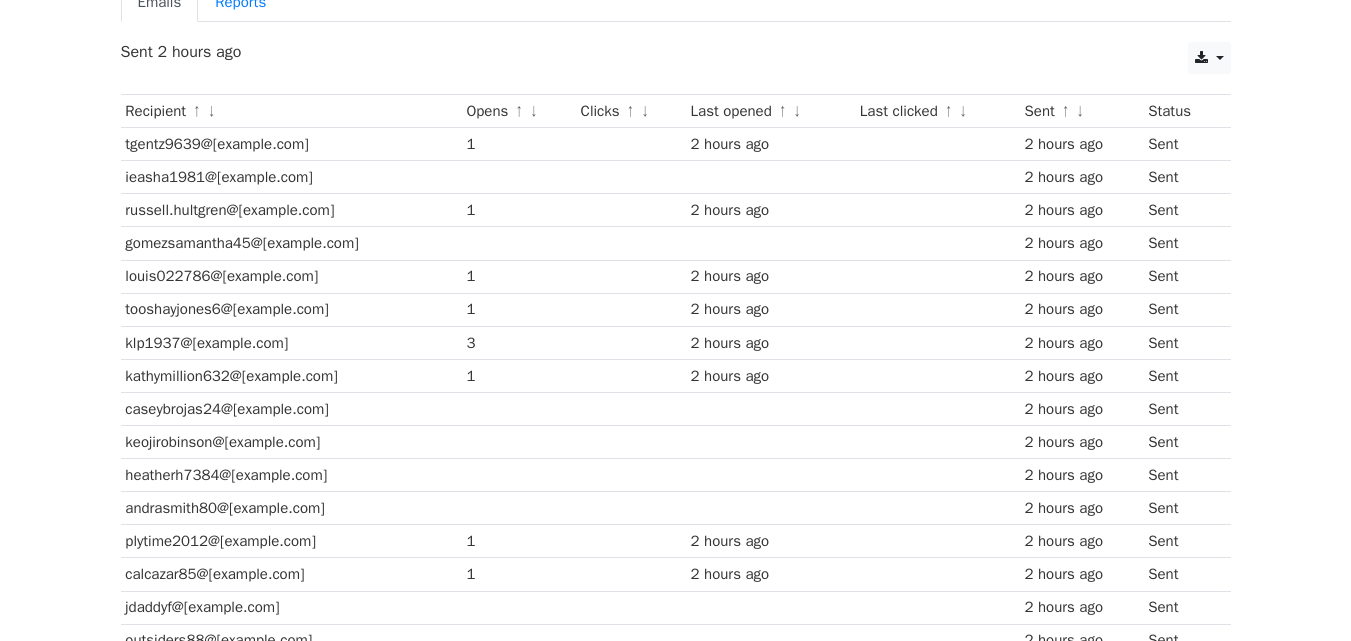 scroll, scrollTop: 0, scrollLeft: 0, axis: both 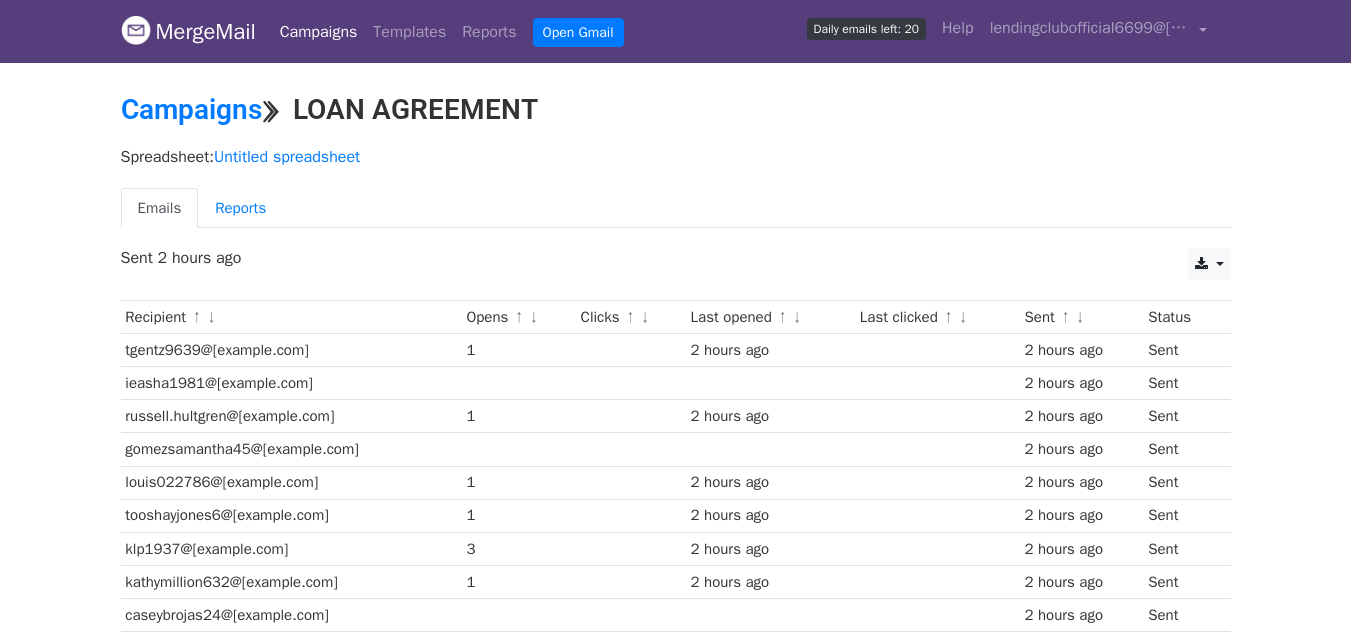 drag, startPoint x: 656, startPoint y: 310, endPoint x: 432, endPoint y: 82, distance: 319.6248 